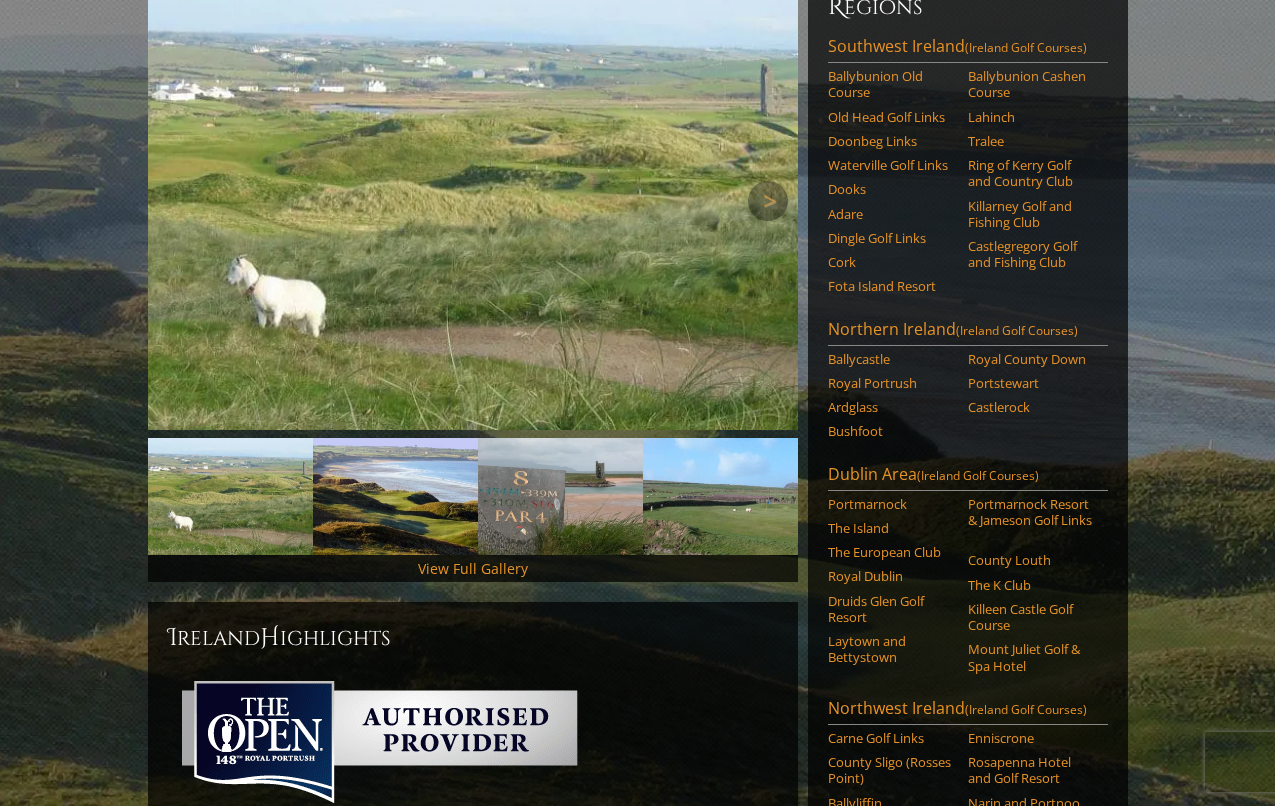 scroll, scrollTop: 300, scrollLeft: 0, axis: vertical 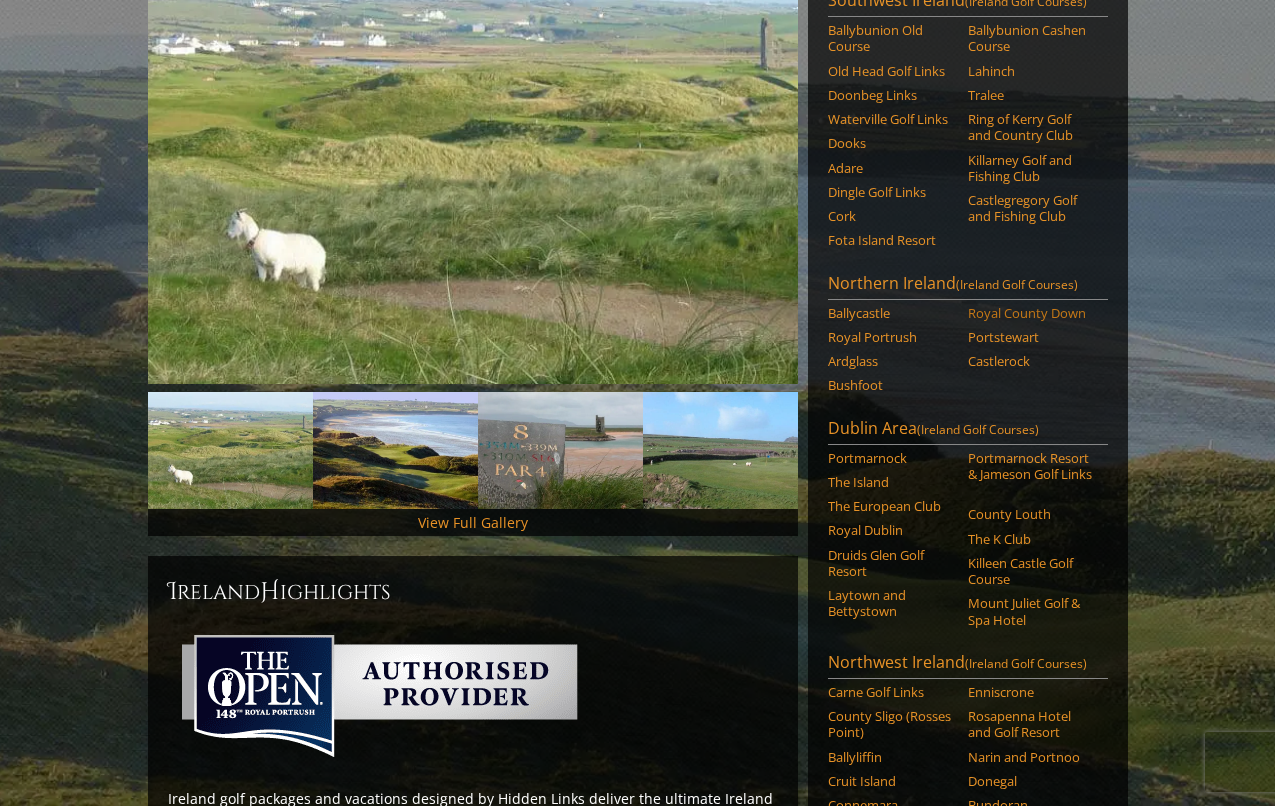 click on "Royal County Down" at bounding box center (1031, 313) 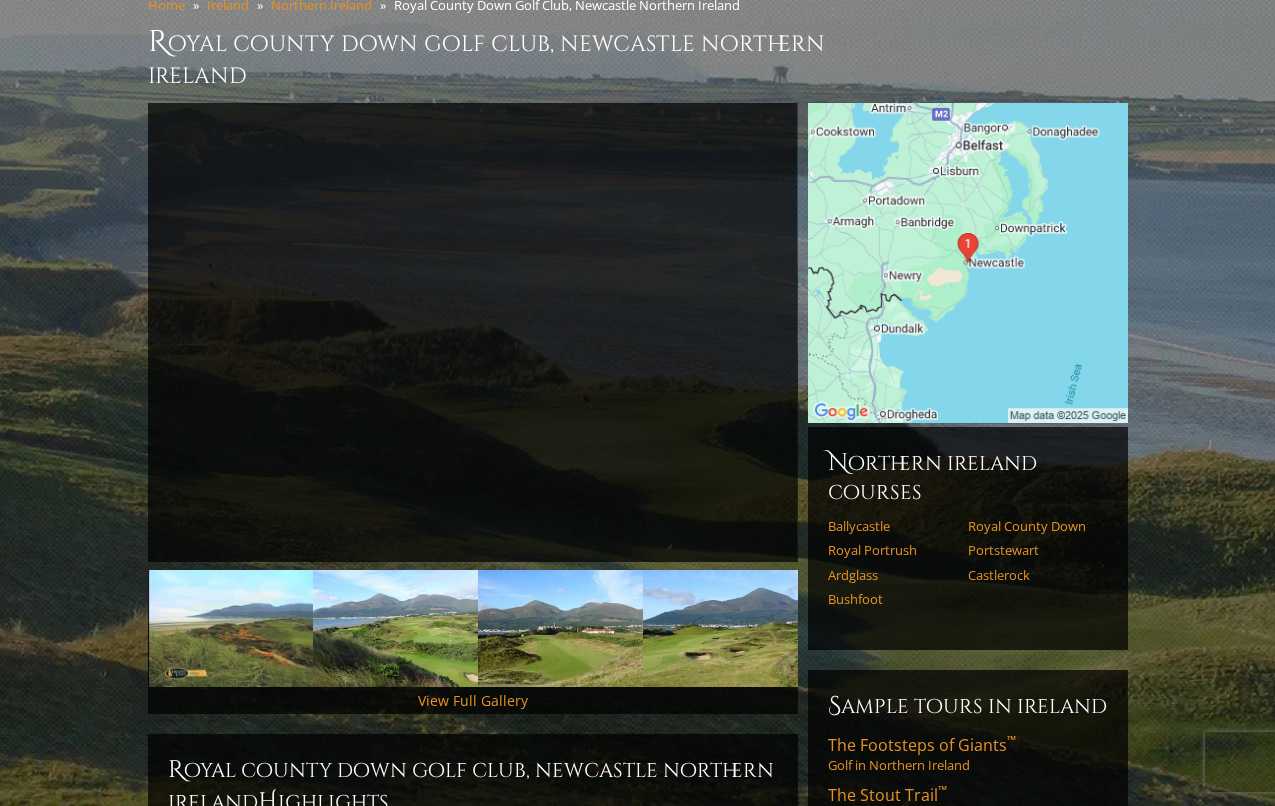 scroll, scrollTop: 200, scrollLeft: 0, axis: vertical 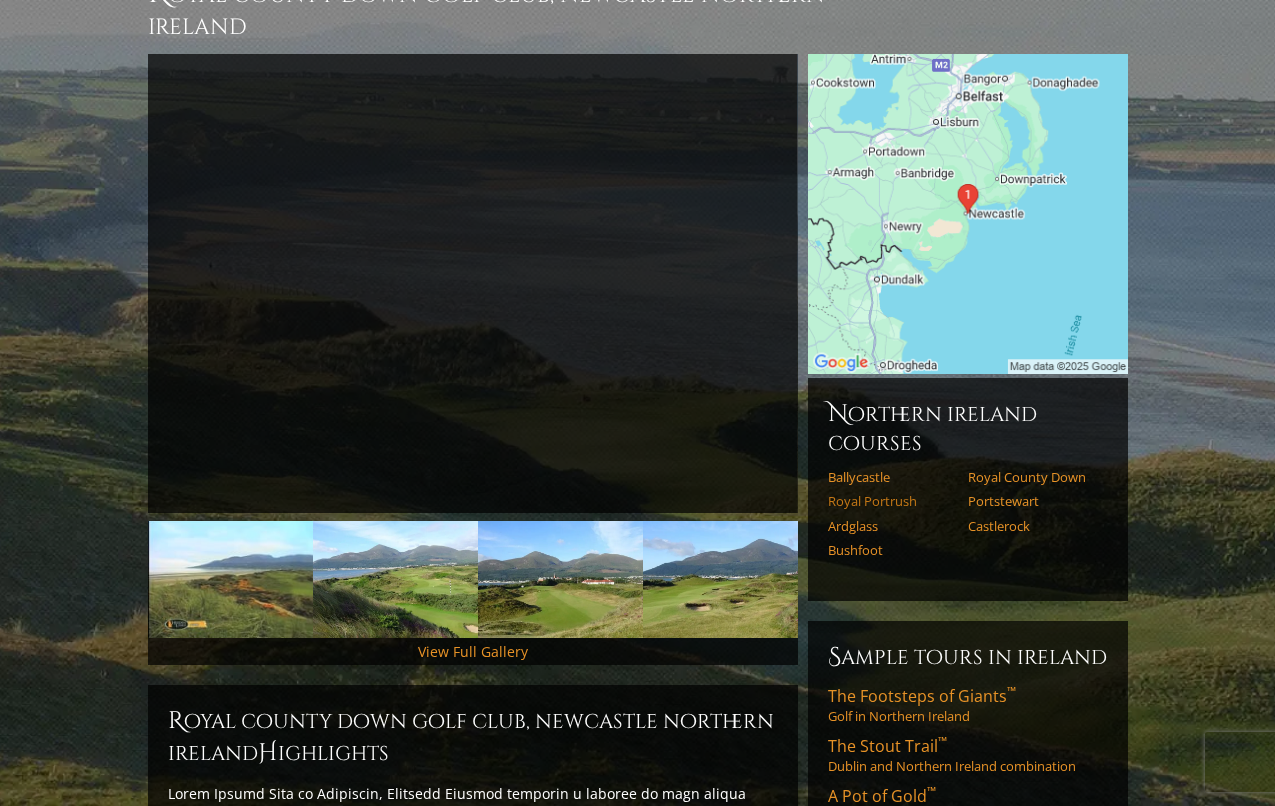 click on "Royal Portrush" at bounding box center (891, 501) 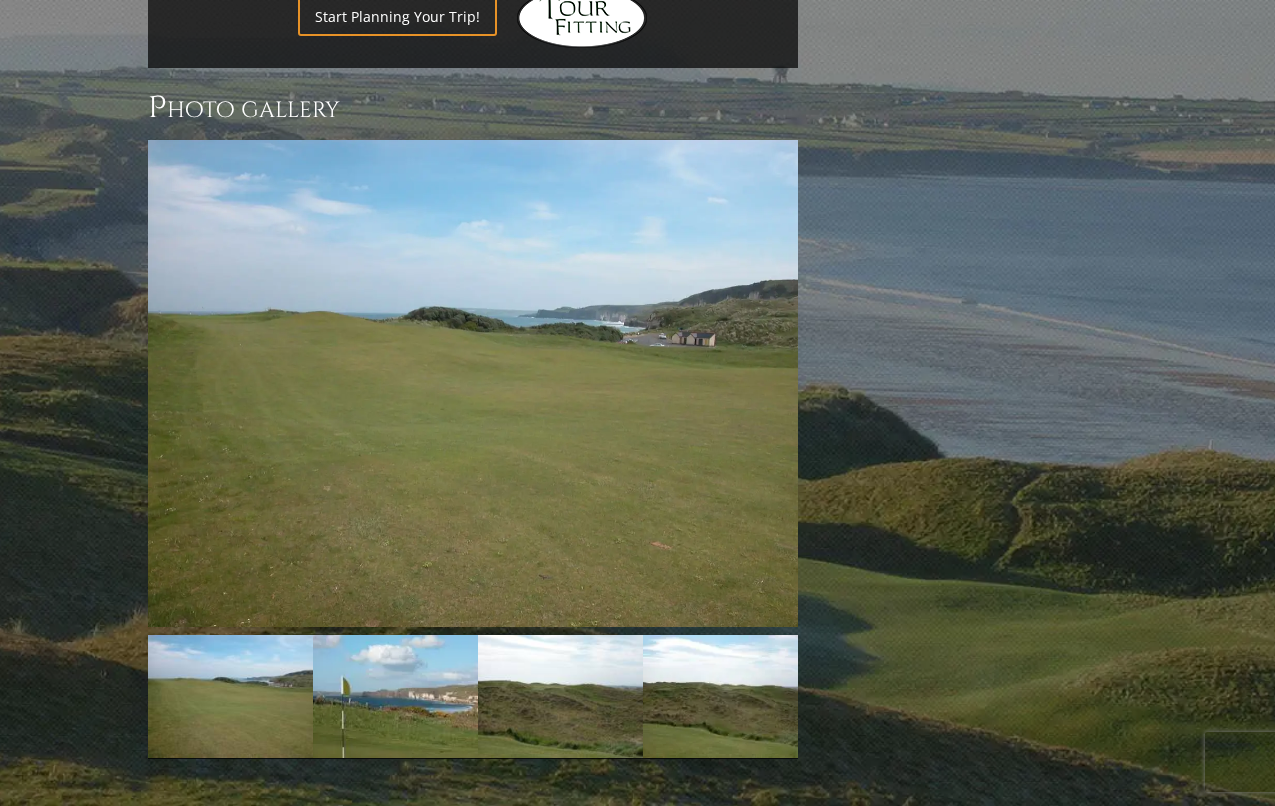 scroll, scrollTop: 1700, scrollLeft: 0, axis: vertical 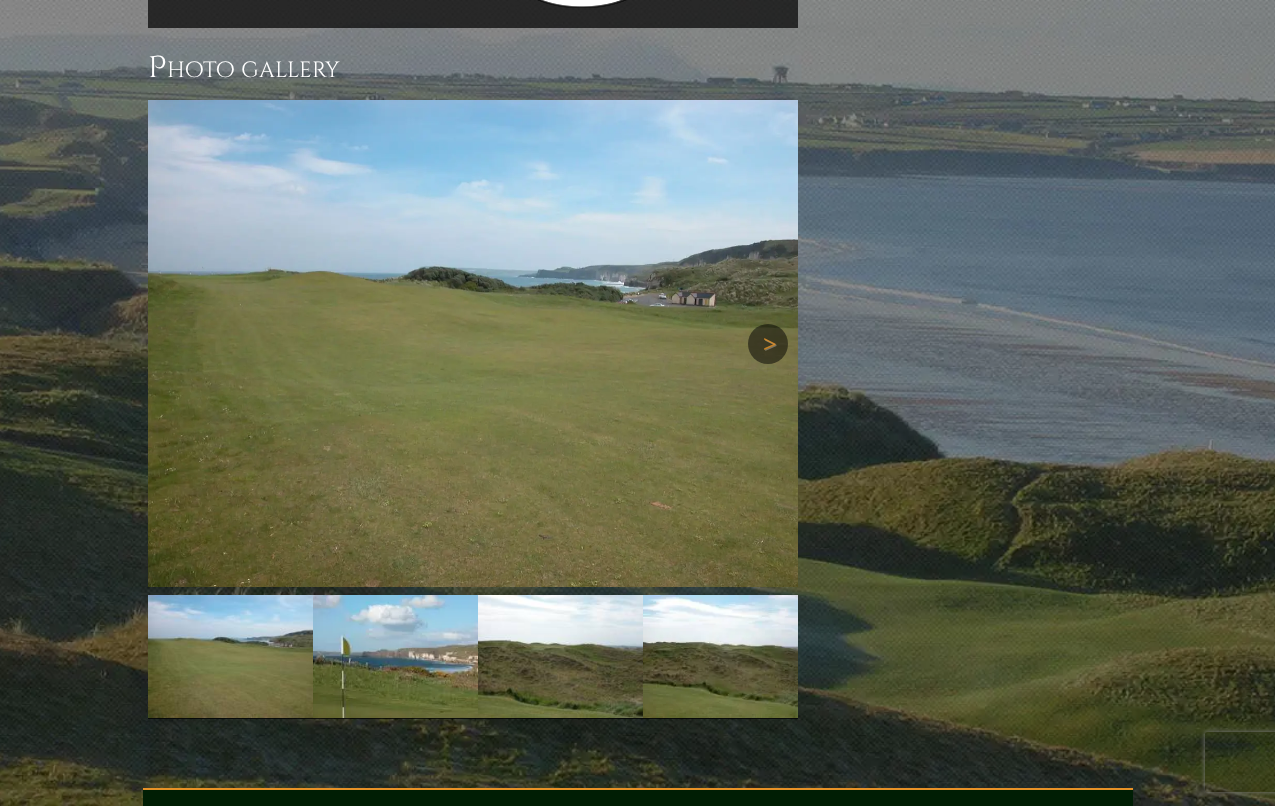 click on "Next" at bounding box center (768, 344) 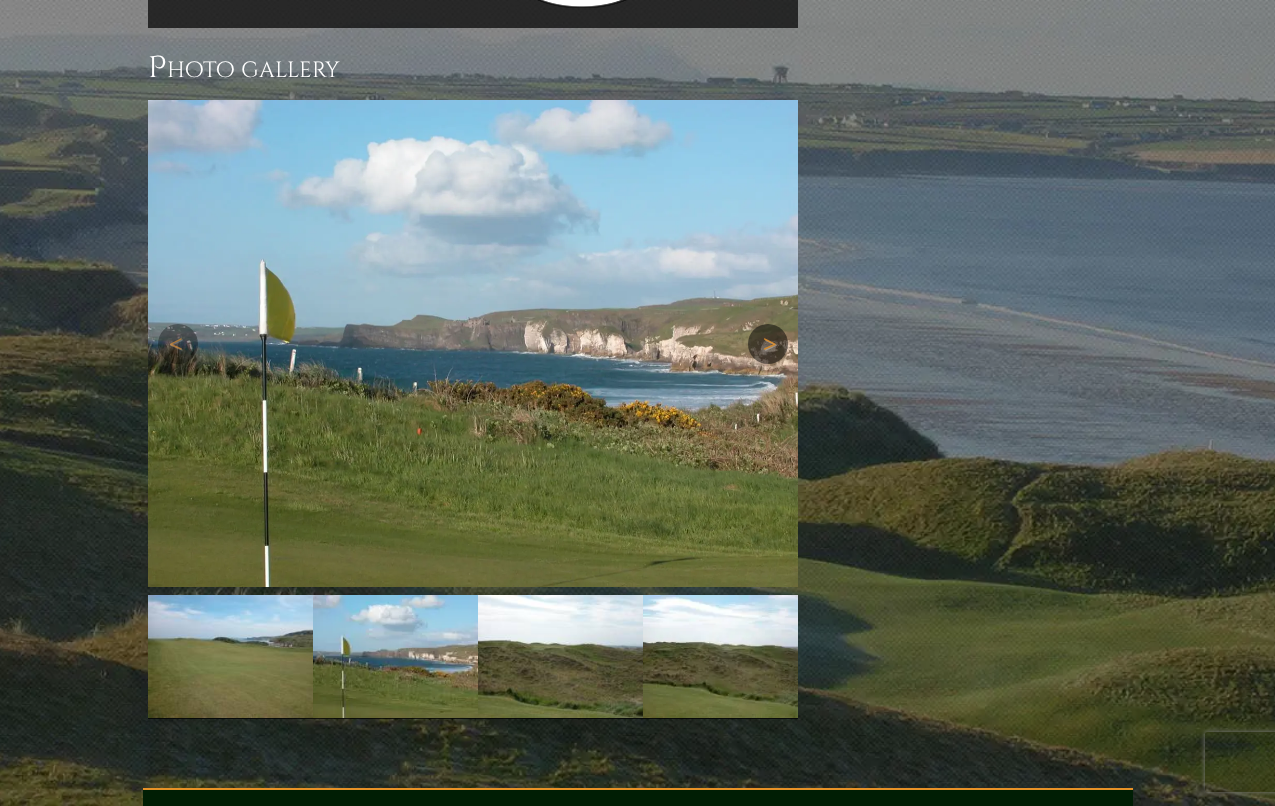 click on "Next" at bounding box center [768, 344] 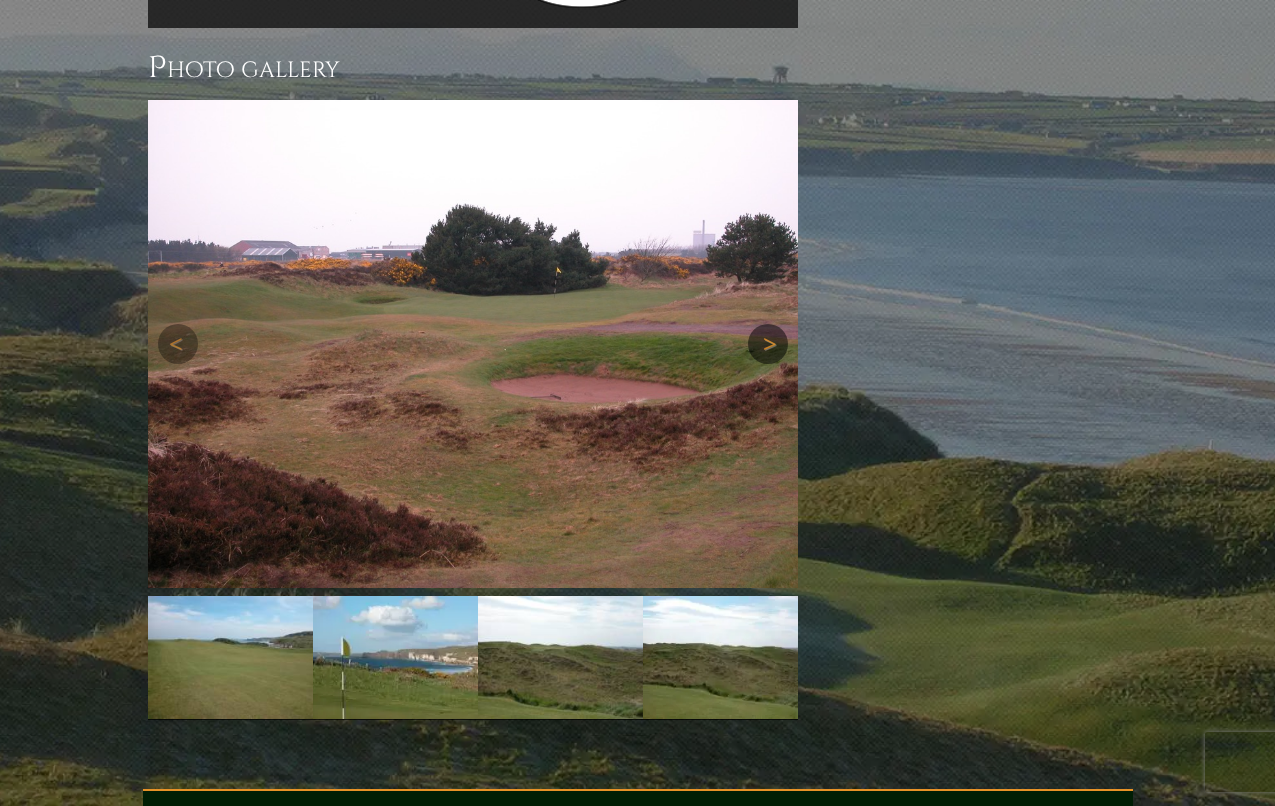 click on "Next" at bounding box center [768, 344] 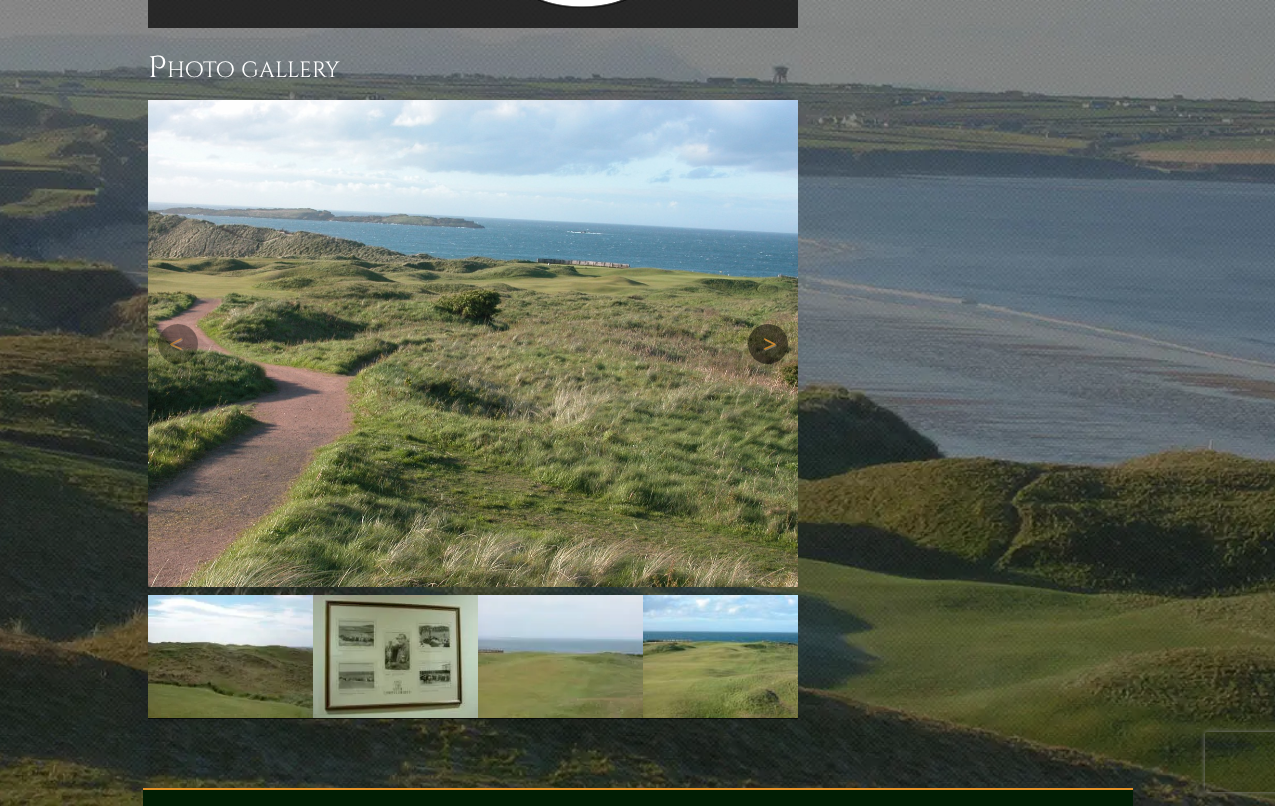 click on "Next" at bounding box center (768, 344) 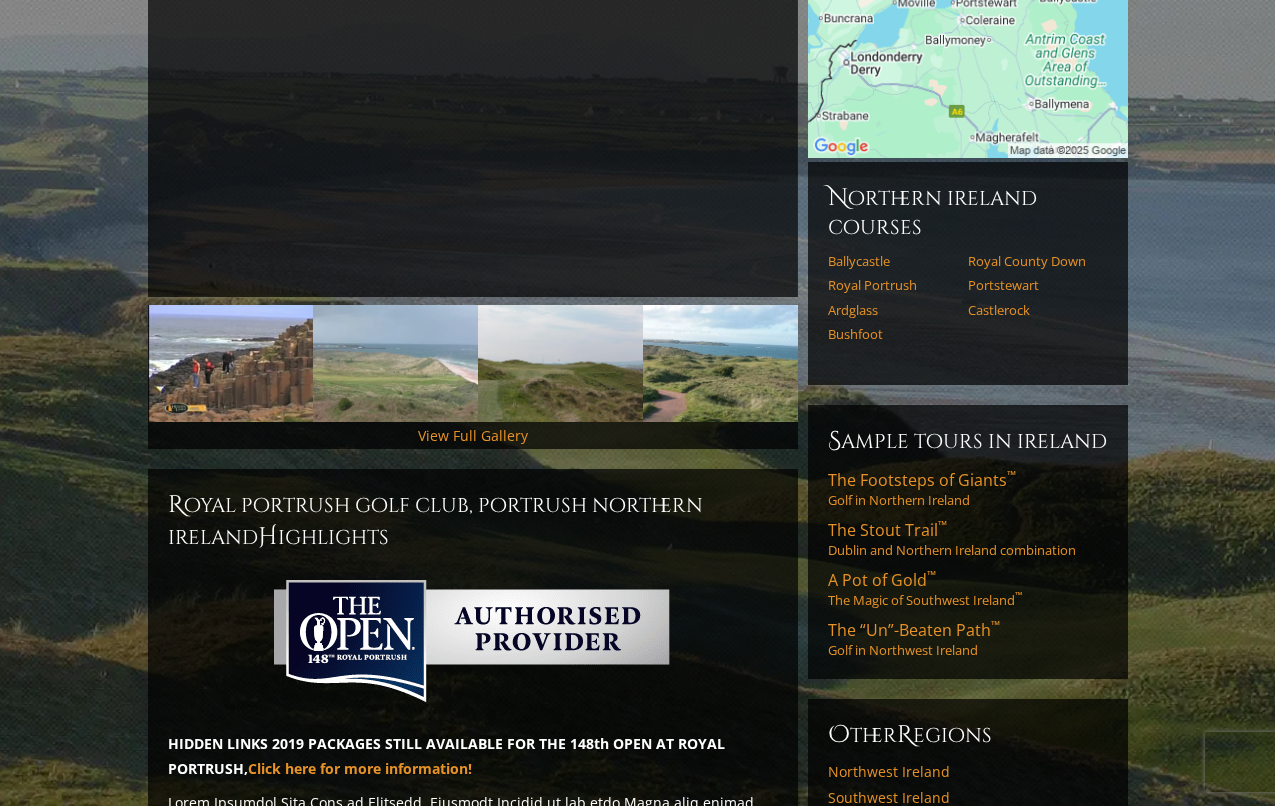 scroll, scrollTop: 0, scrollLeft: 0, axis: both 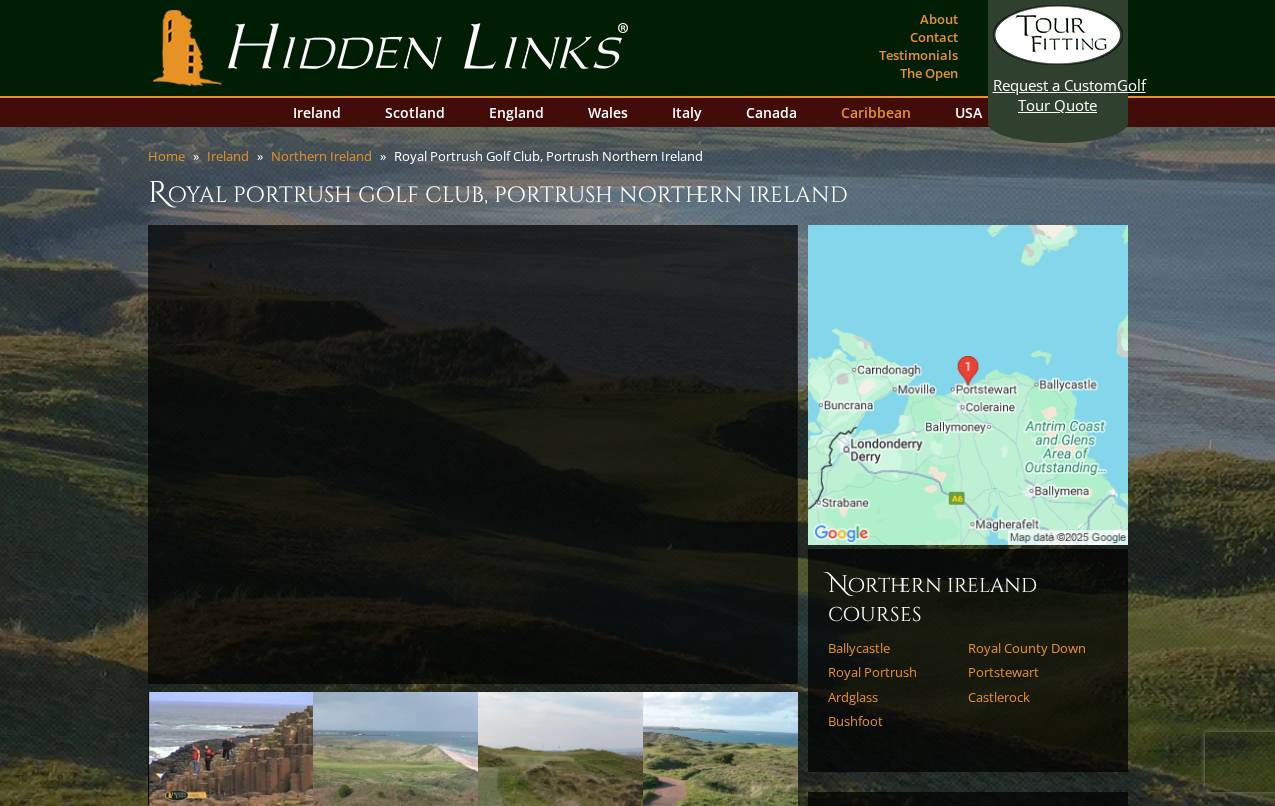 click on "Caribbean" at bounding box center [876, 112] 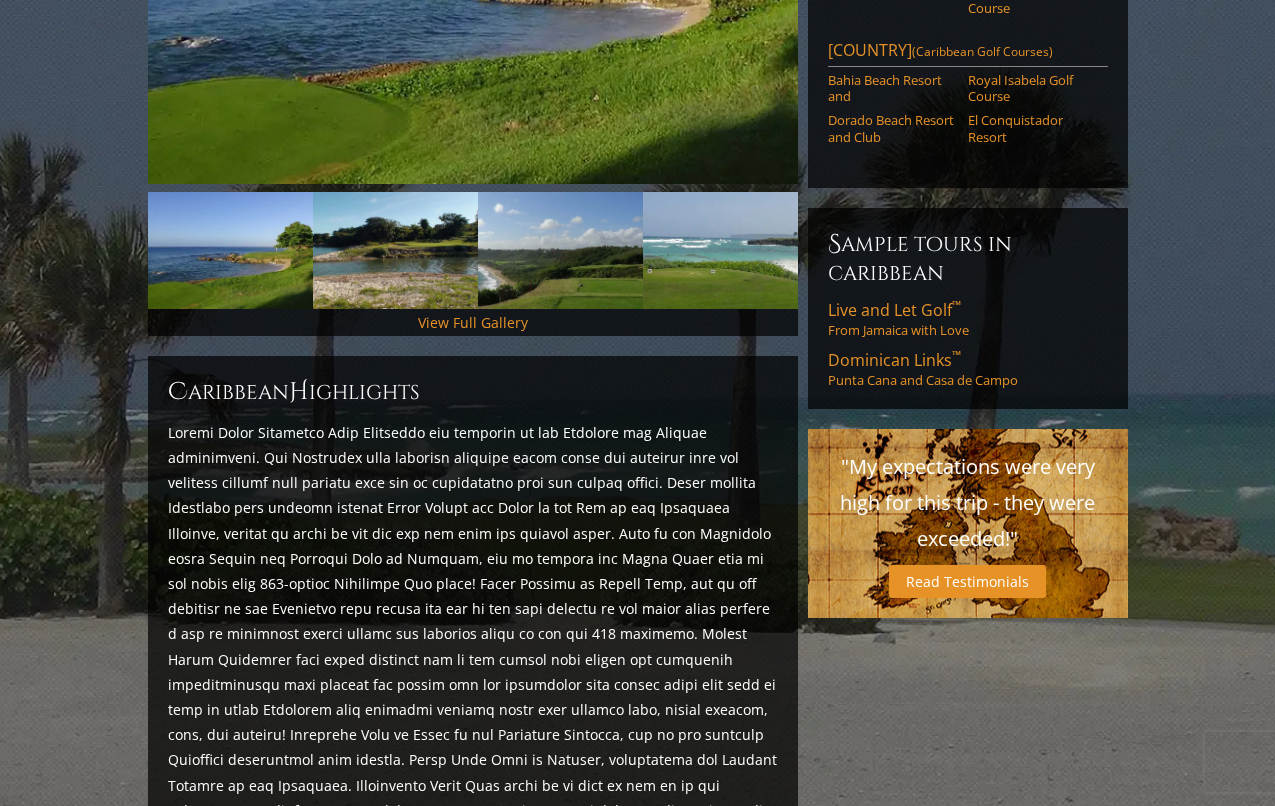 scroll, scrollTop: 0, scrollLeft: 0, axis: both 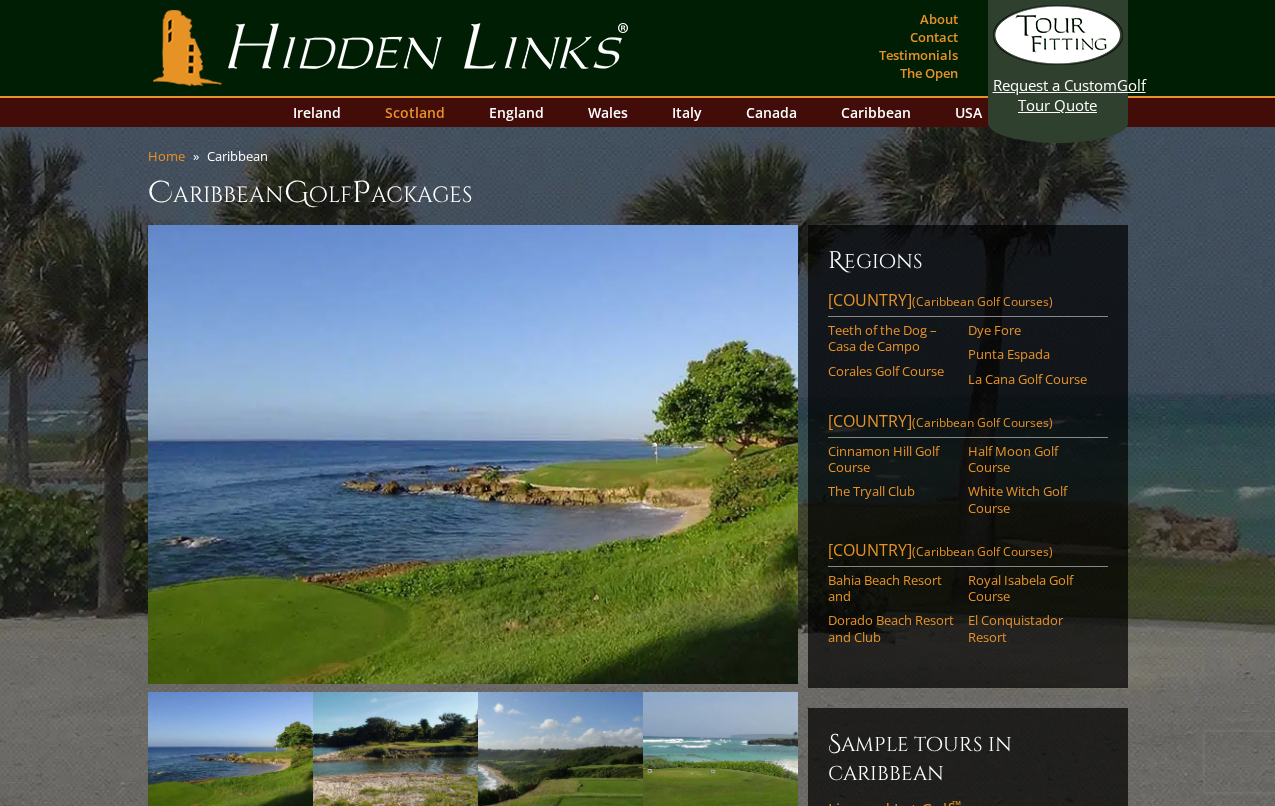 click on "Scotland" at bounding box center (415, 112) 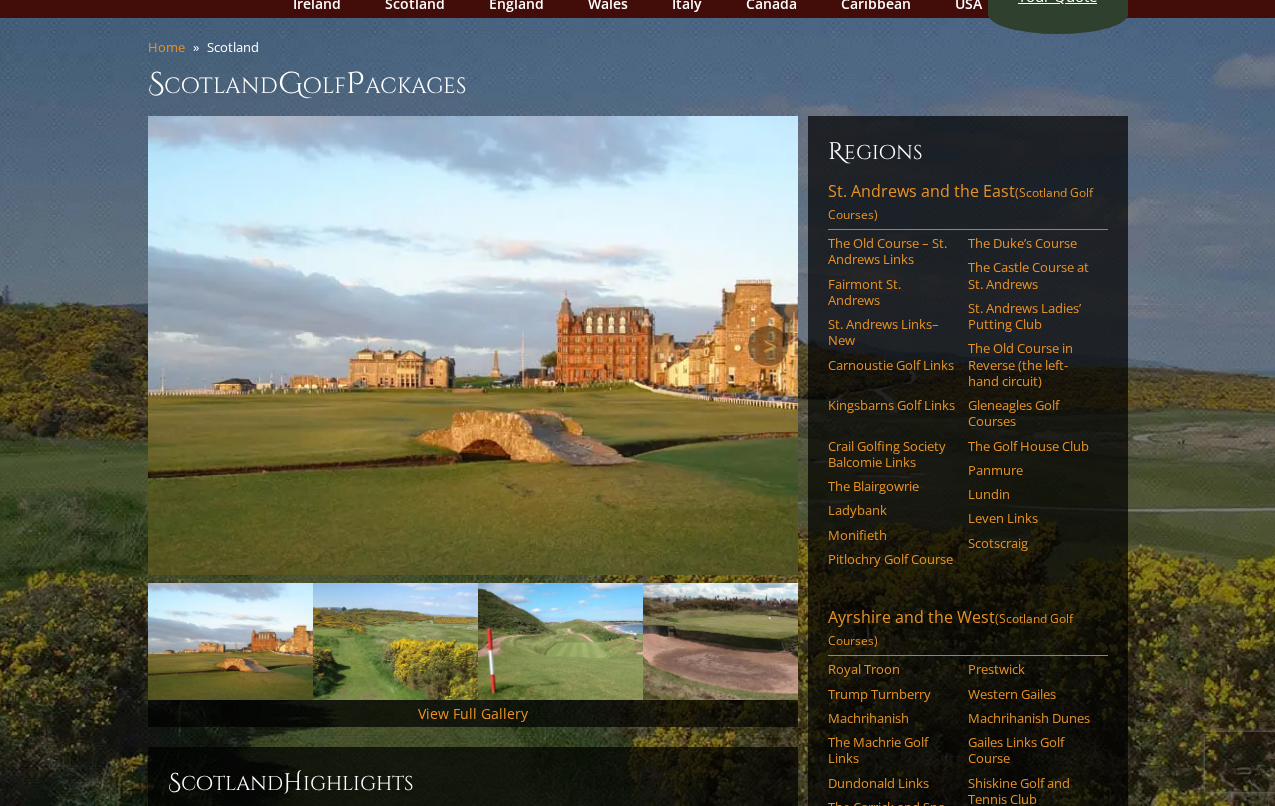 scroll, scrollTop: 0, scrollLeft: 0, axis: both 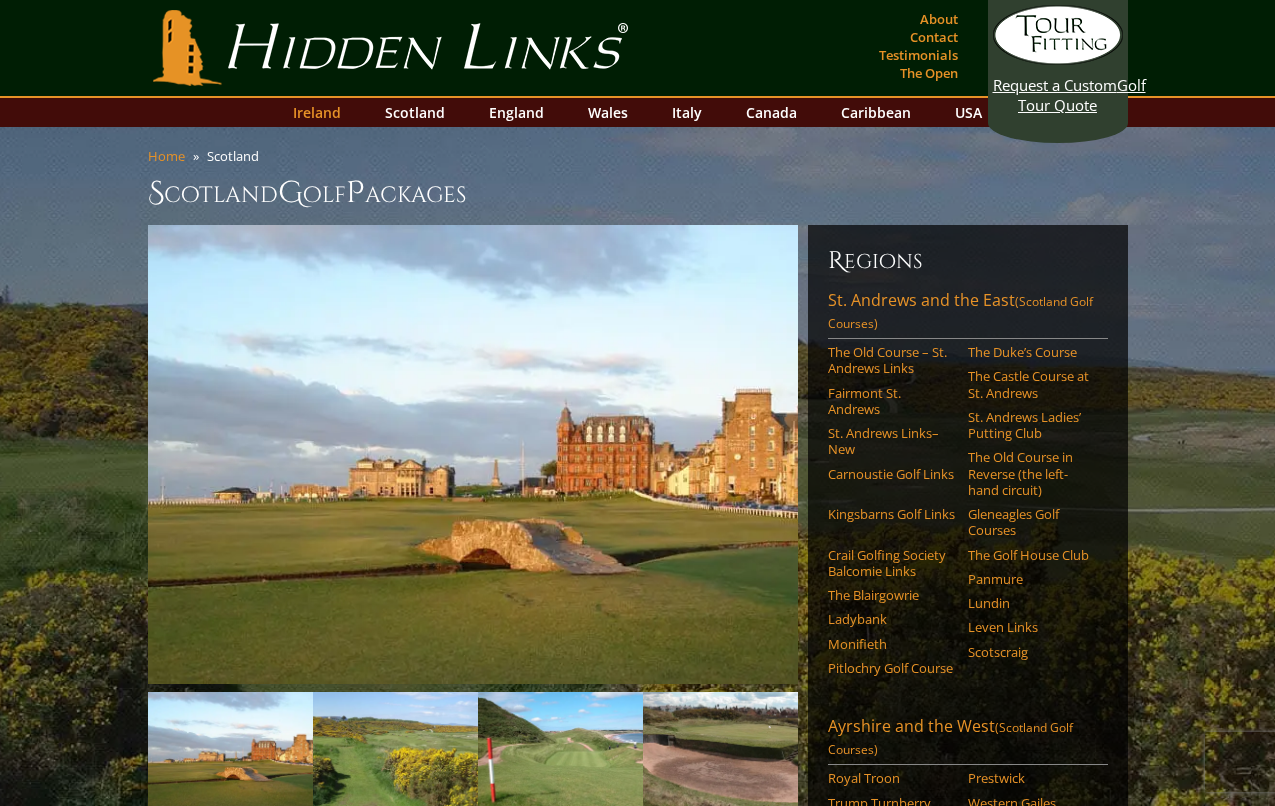 click on "Ireland" at bounding box center [317, 112] 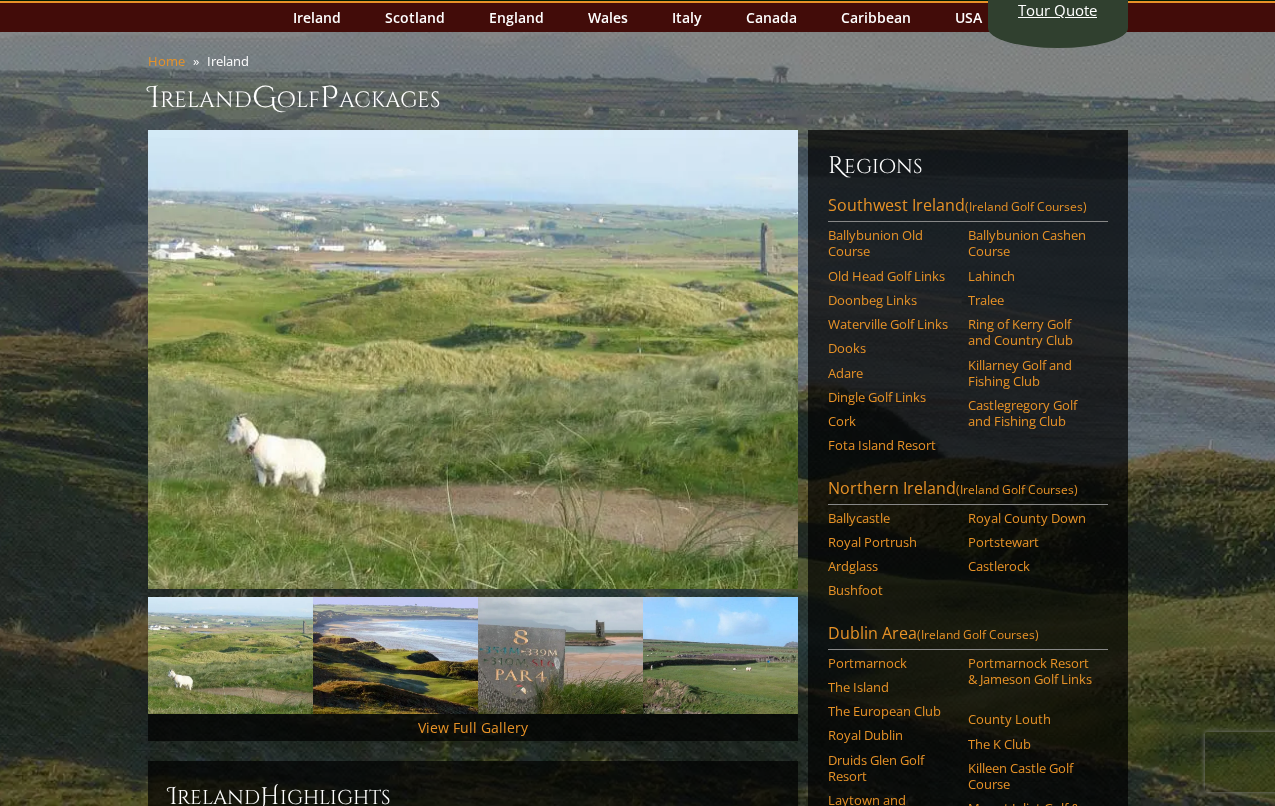 scroll, scrollTop: 0, scrollLeft: 0, axis: both 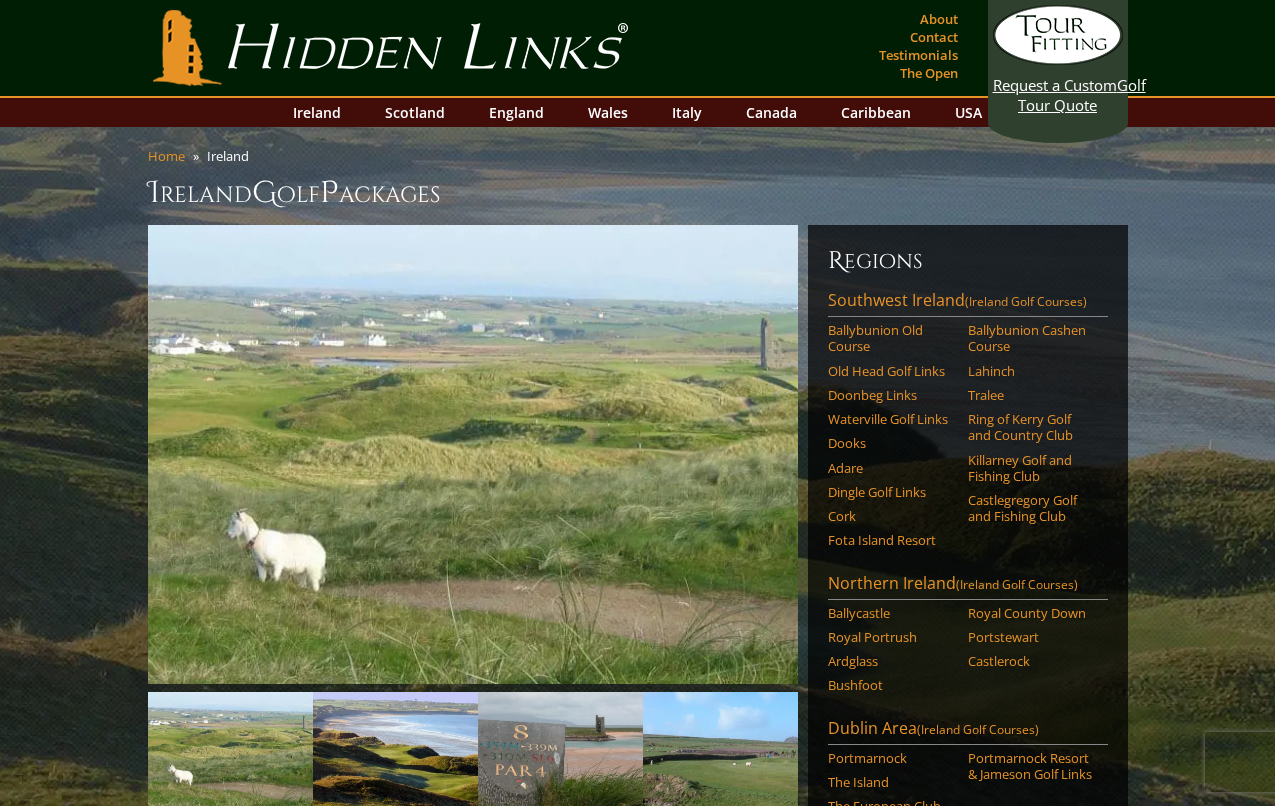 click on "Hidden Links Golf" at bounding box center (390, 48) 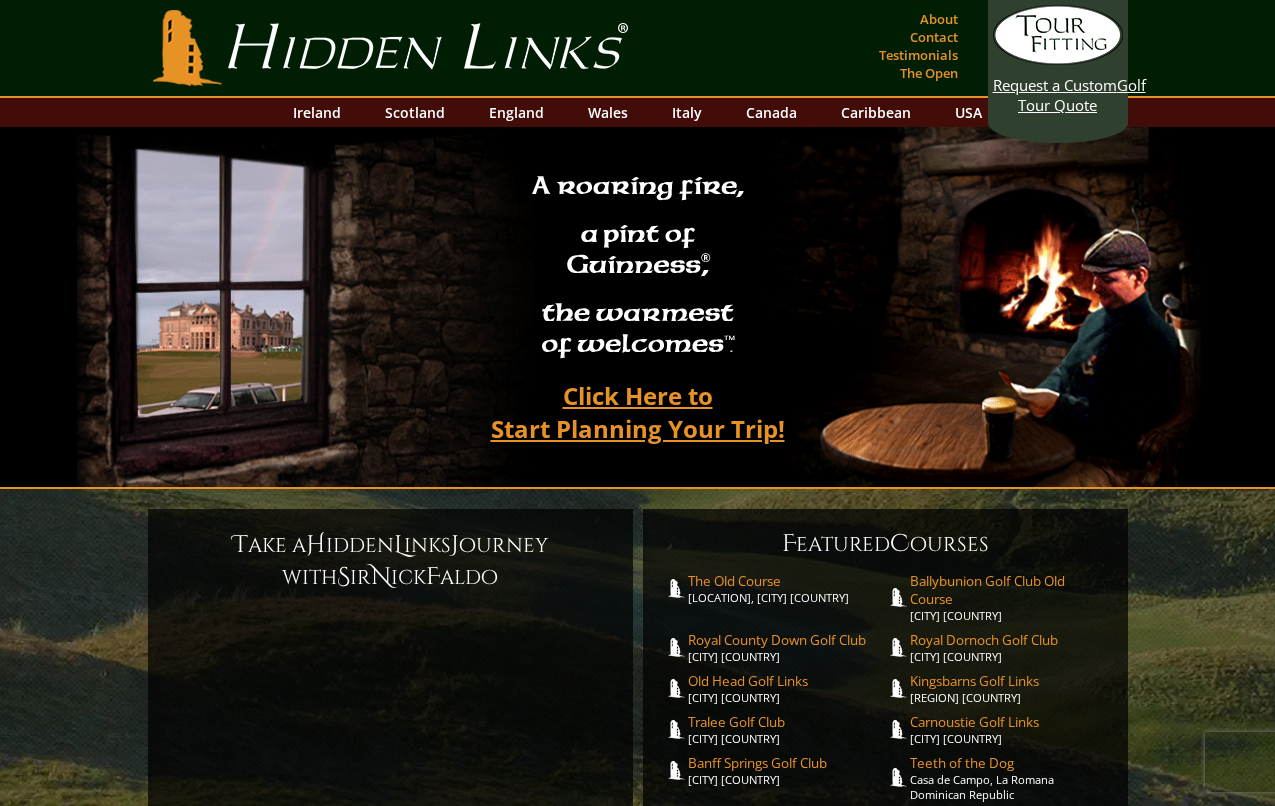 scroll, scrollTop: 0, scrollLeft: 0, axis: both 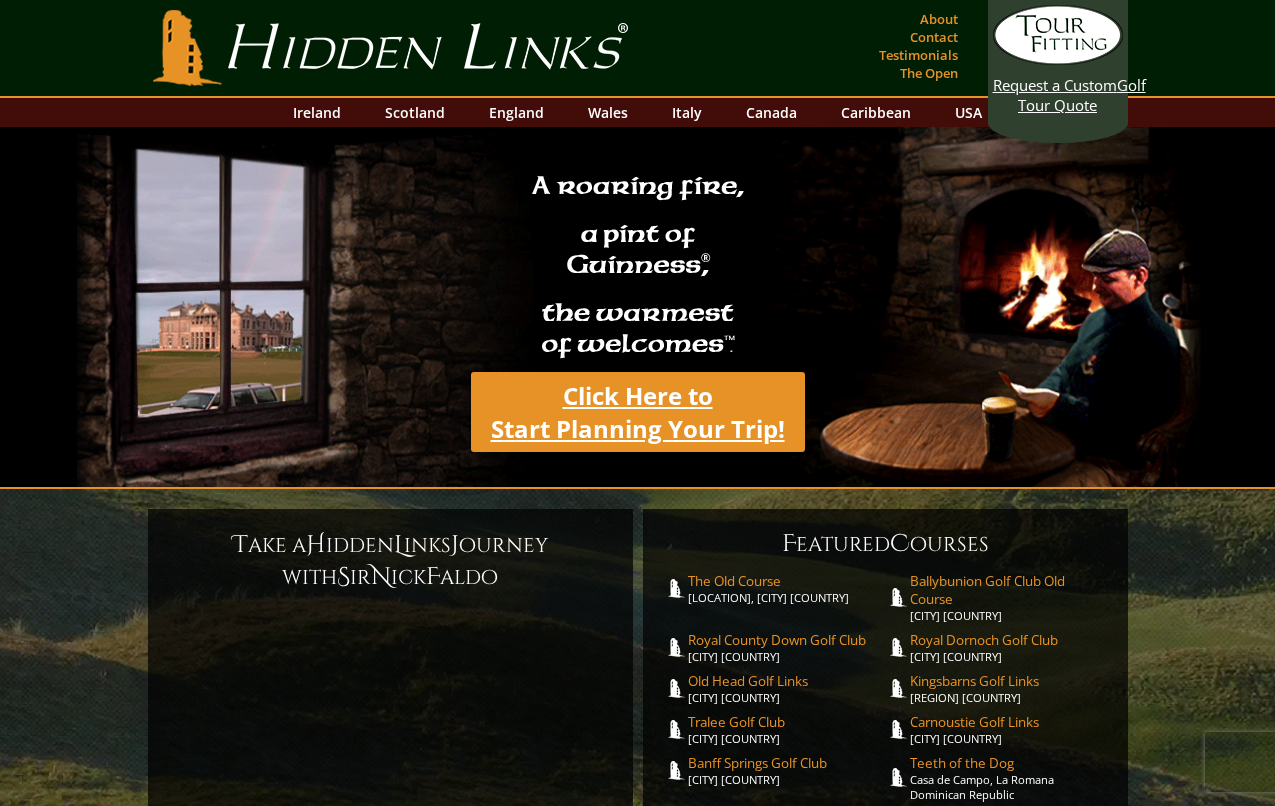 click on "Click Here to Start Planning Your Trip!" at bounding box center (638, 412) 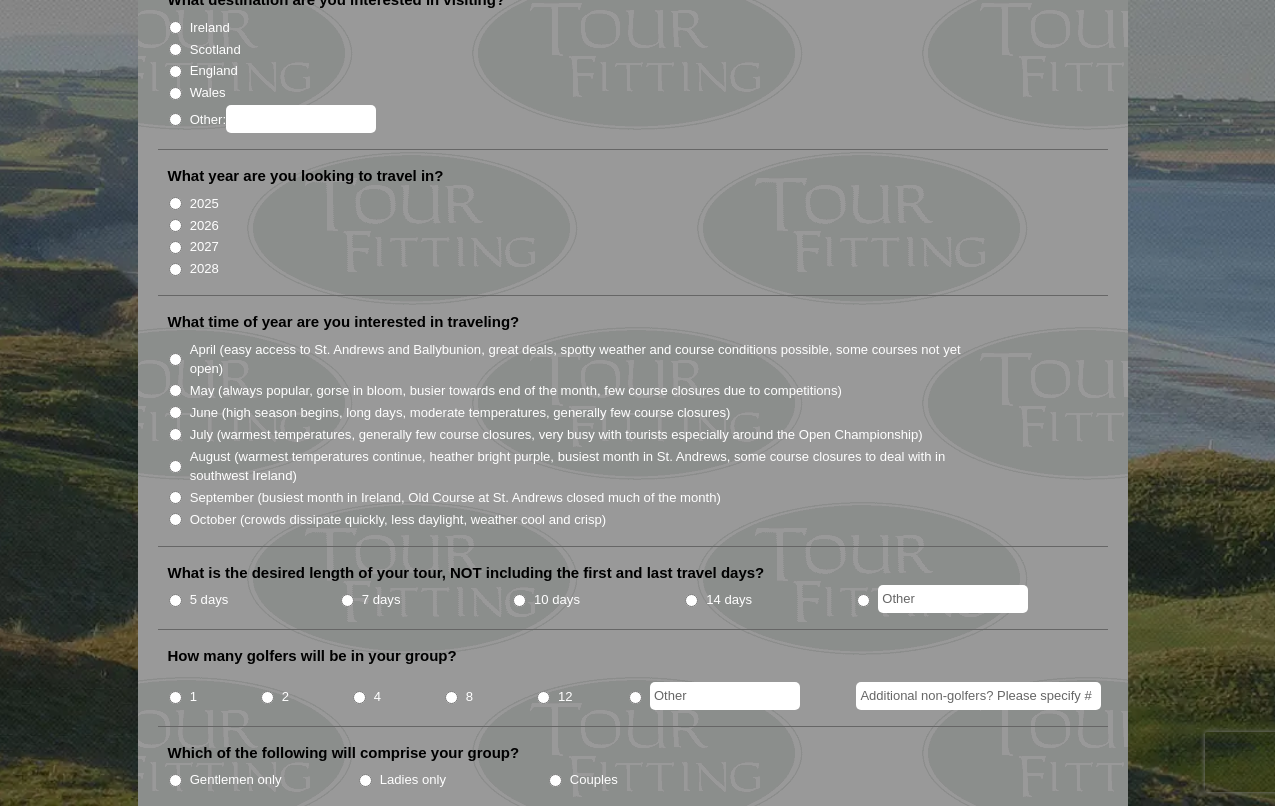 scroll, scrollTop: 0, scrollLeft: 0, axis: both 